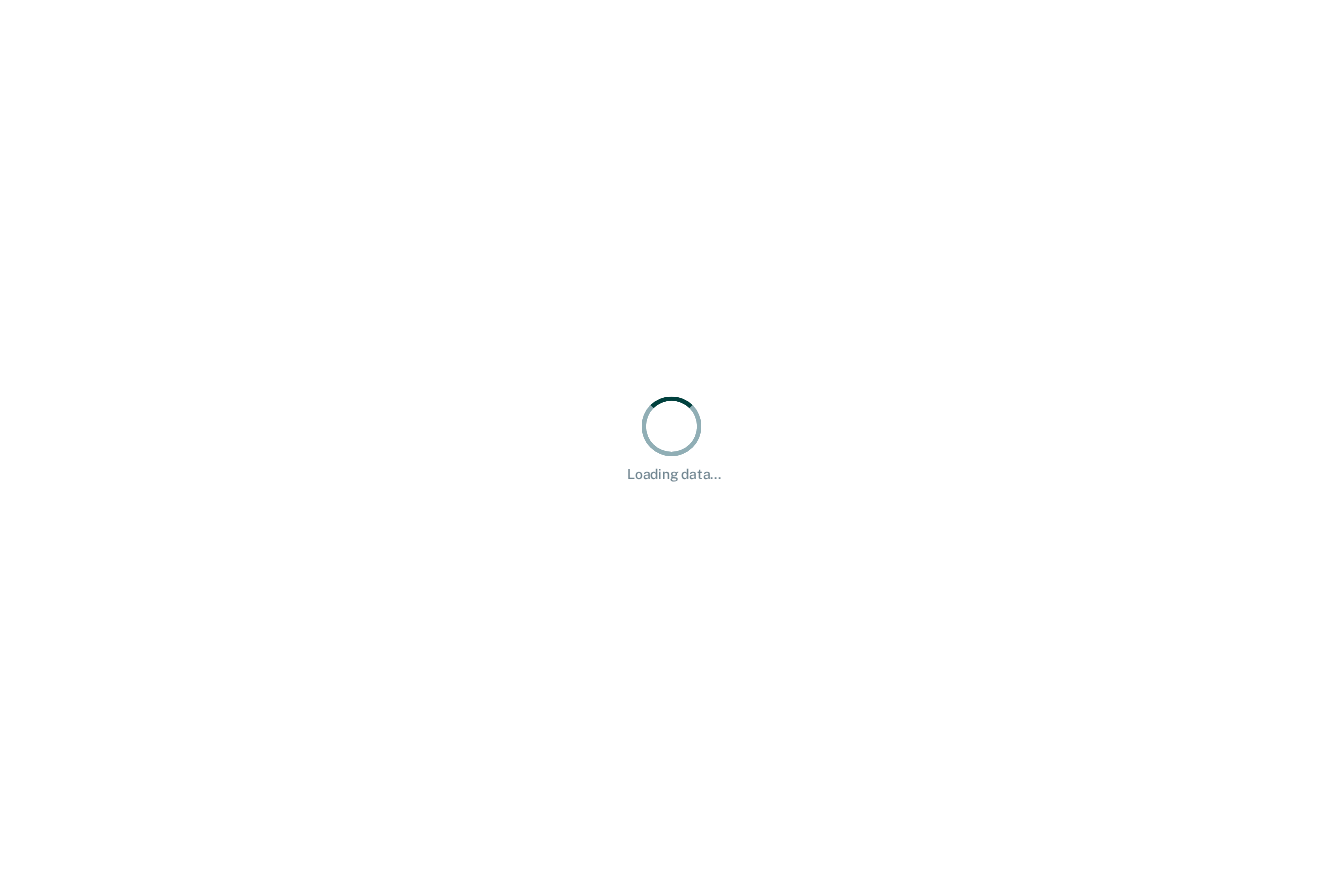 scroll, scrollTop: 0, scrollLeft: 0, axis: both 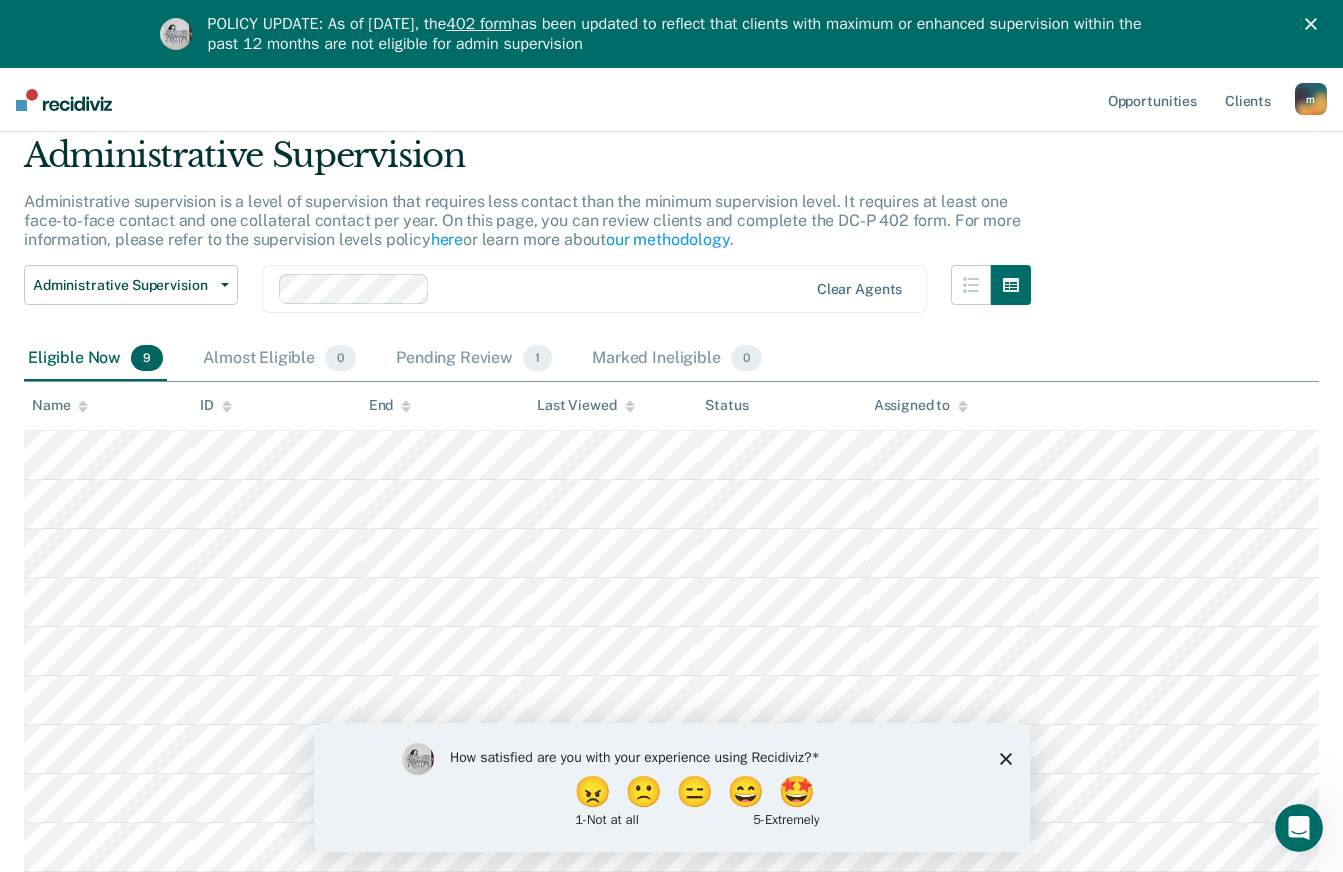 click 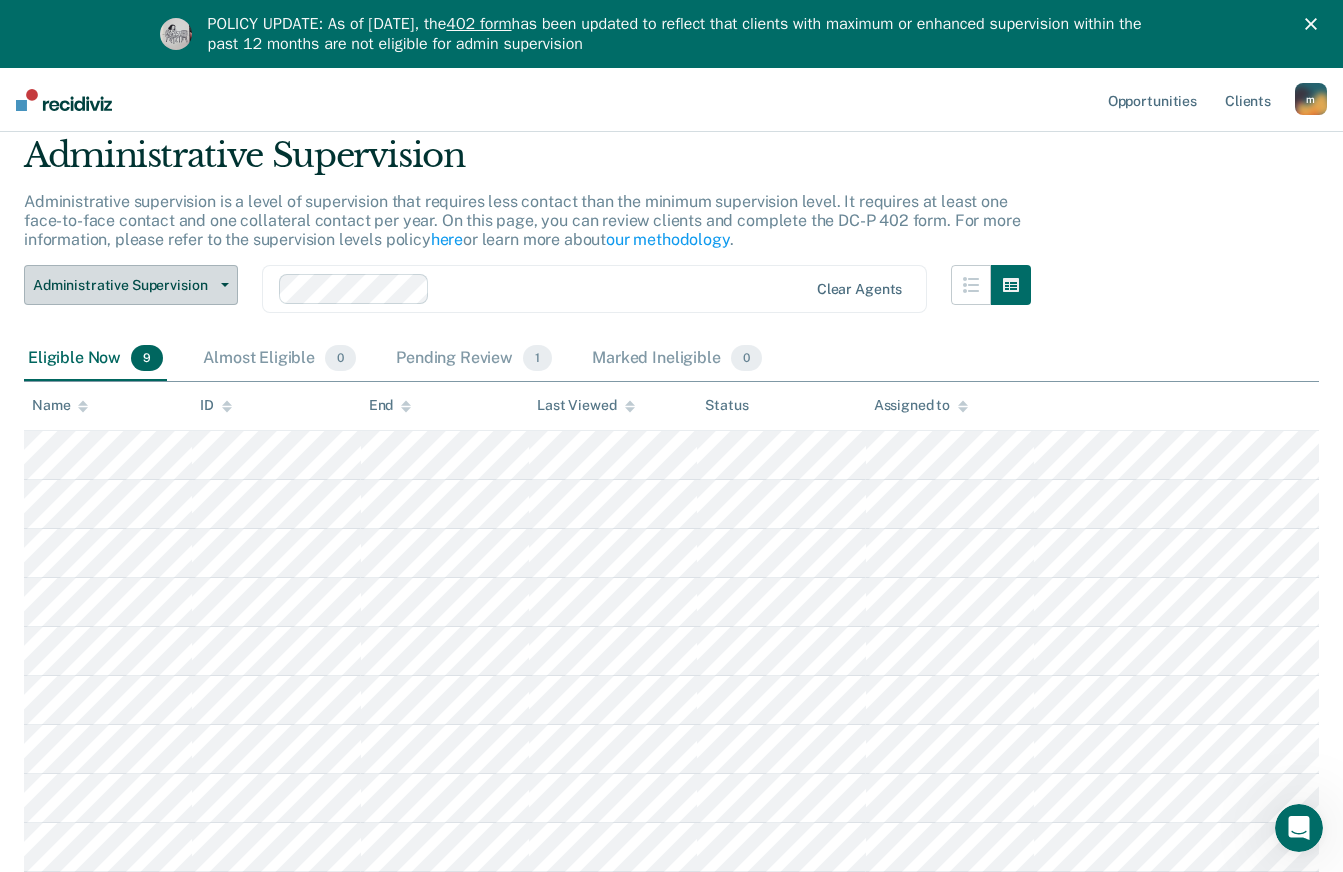 click 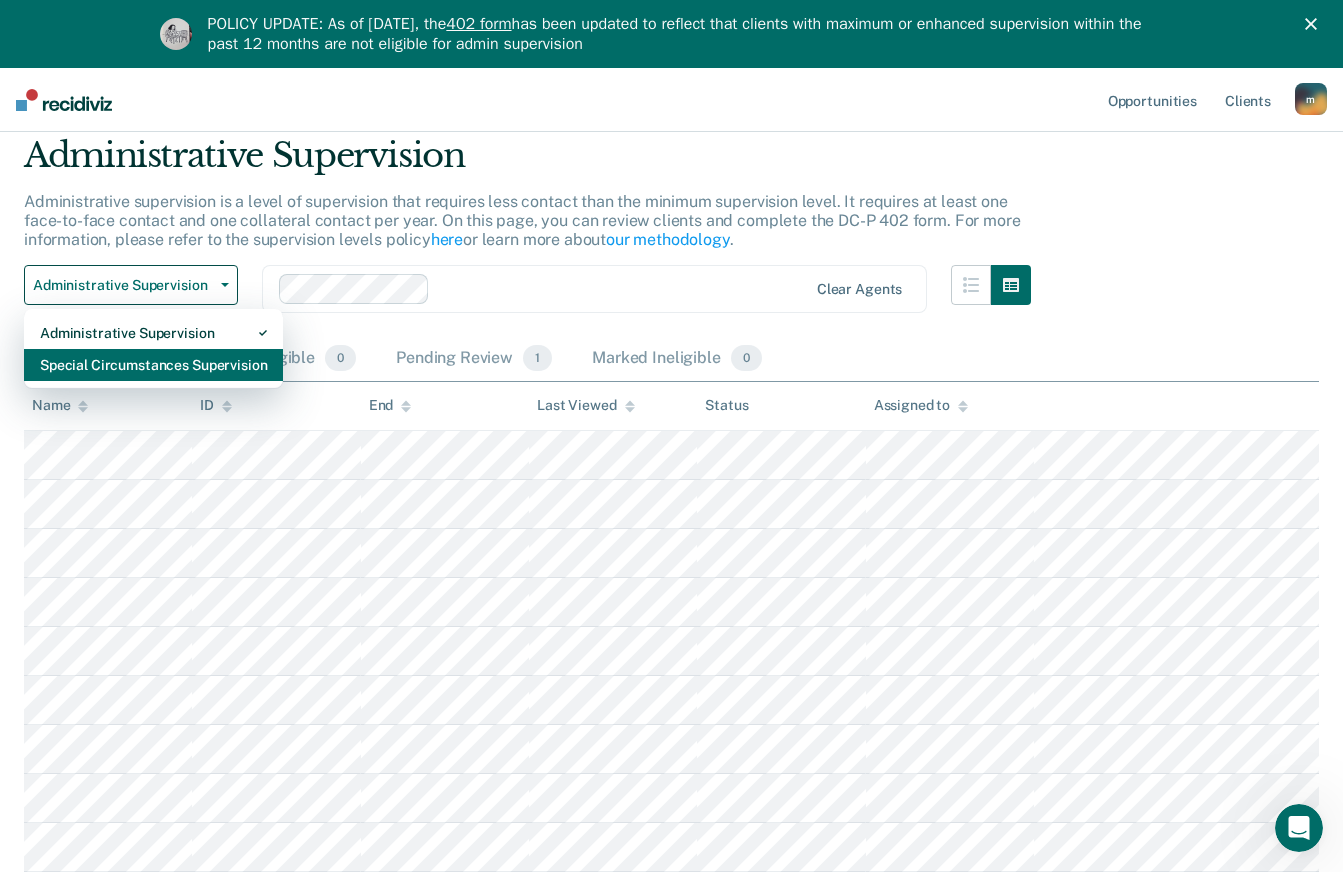 click on "Special Circumstances Supervision" at bounding box center [153, 365] 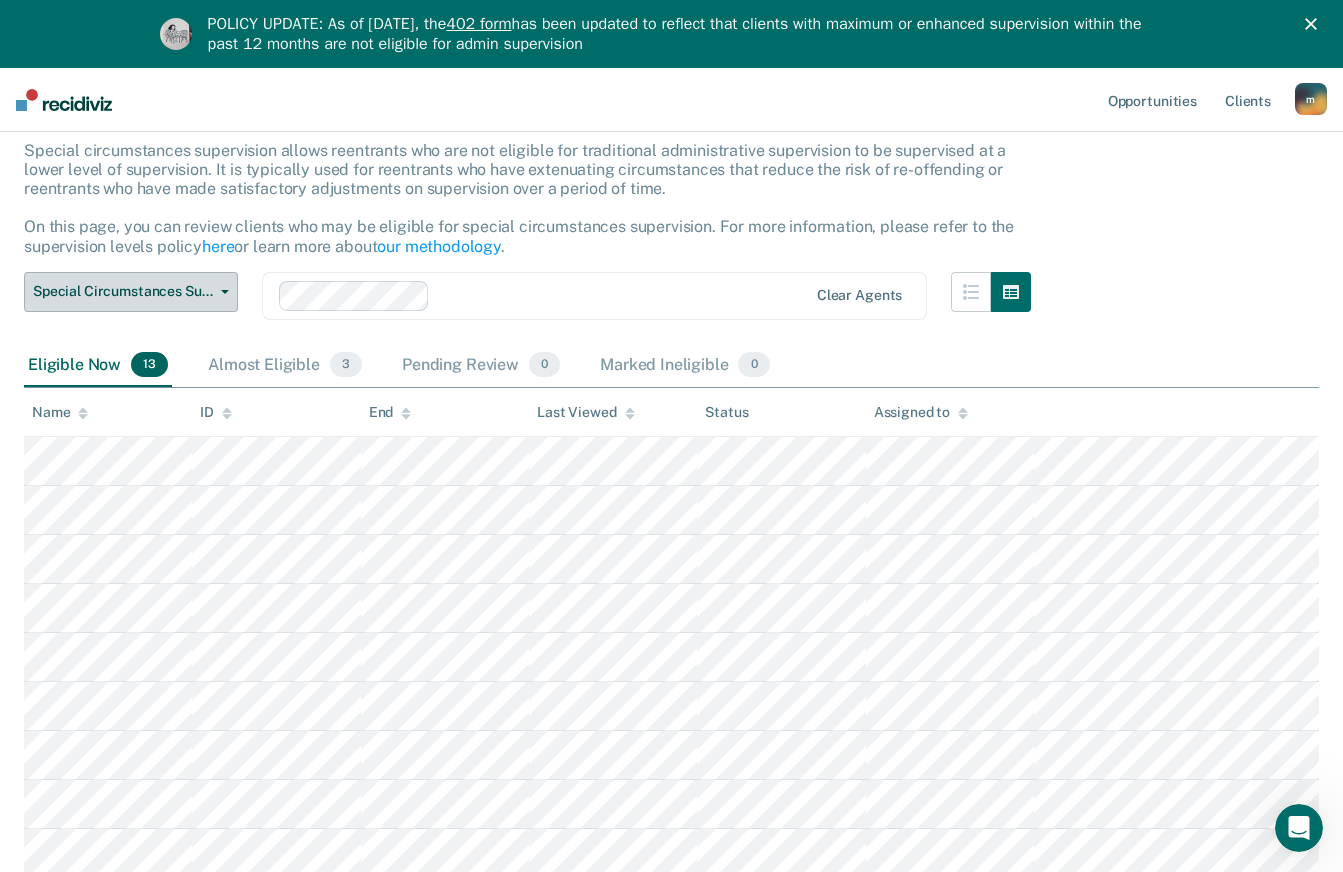 scroll, scrollTop: 0, scrollLeft: 0, axis: both 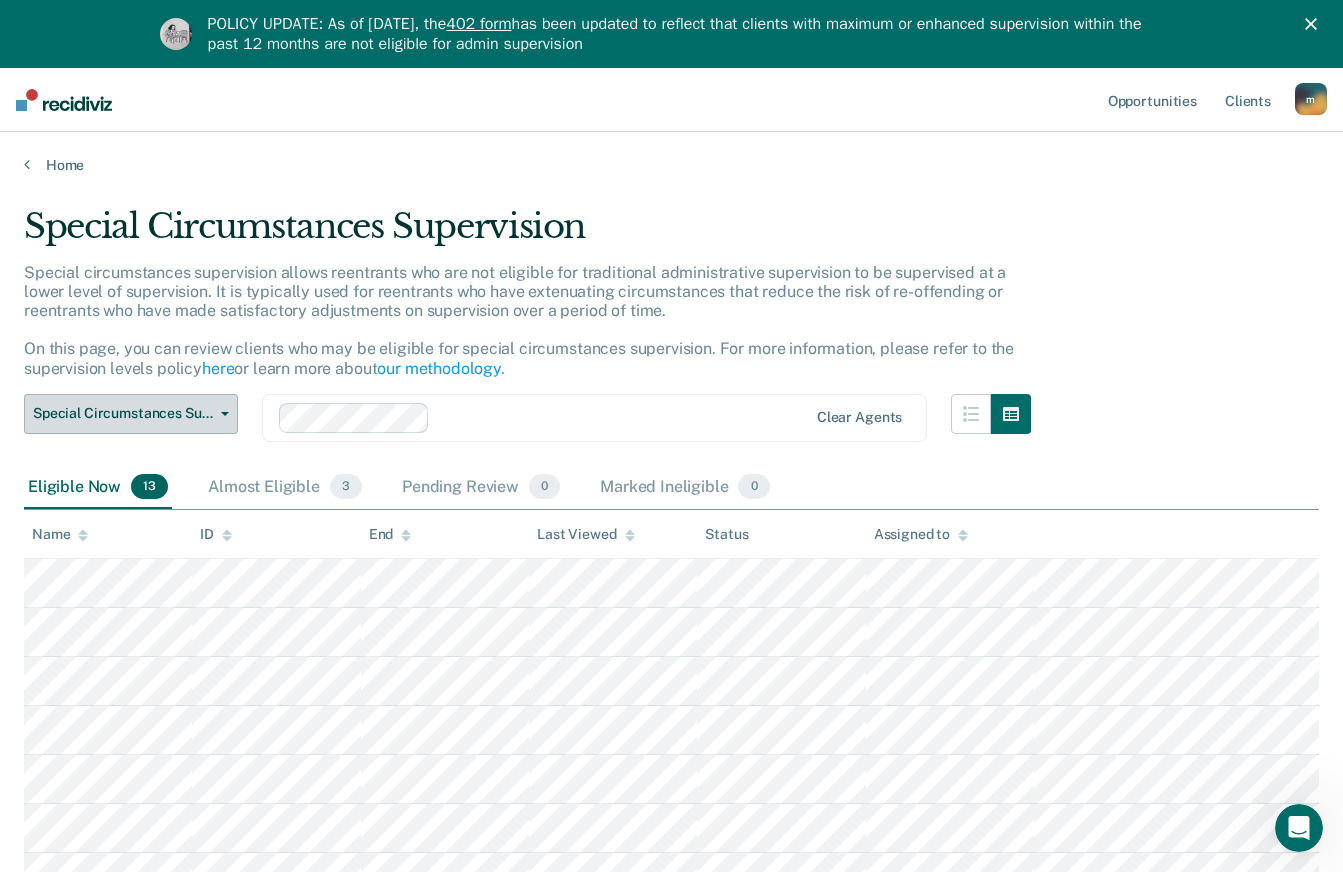 click on "Special Circumstances Supervision" at bounding box center [123, 413] 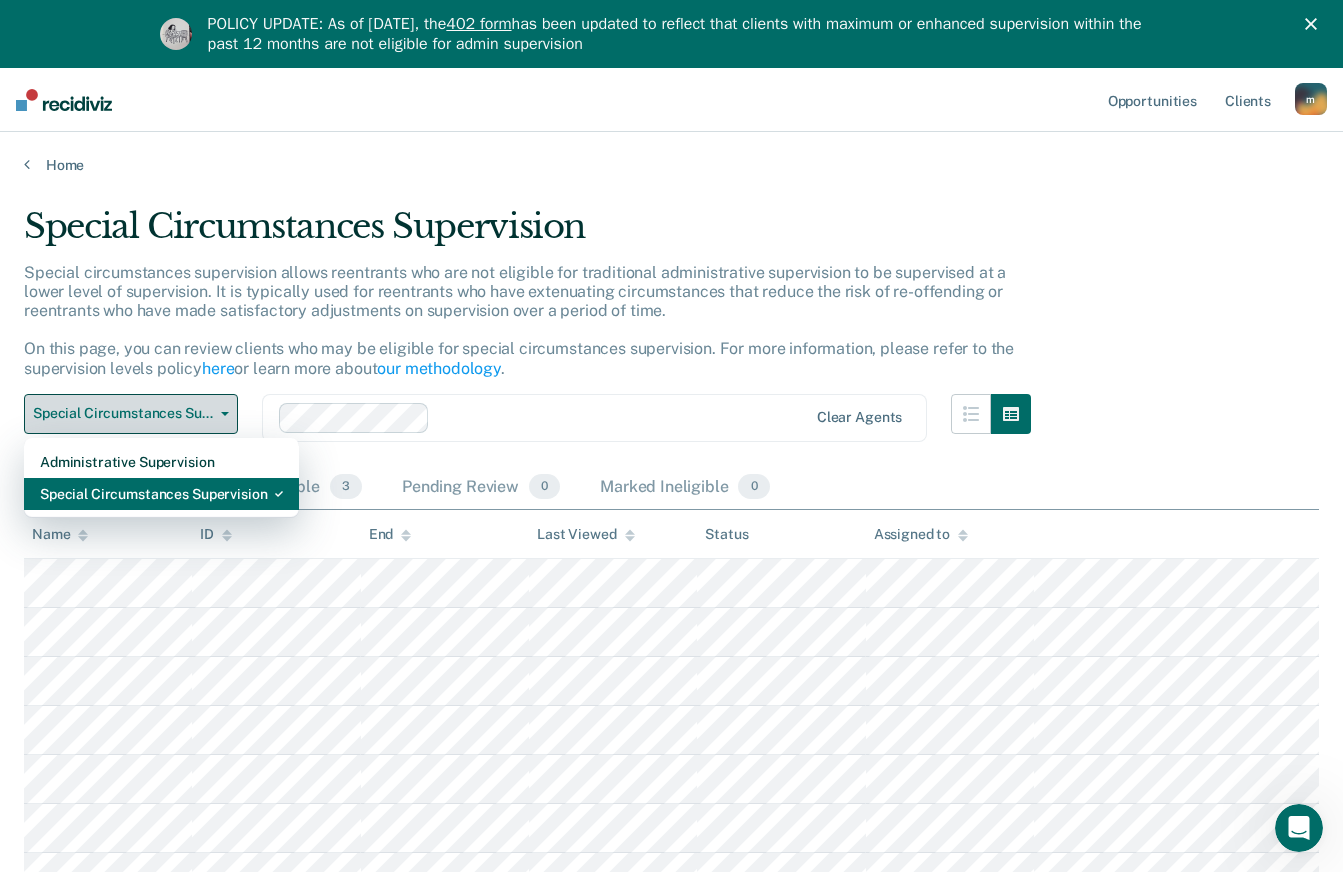 click on "Special Circumstances Supervision" at bounding box center (161, 494) 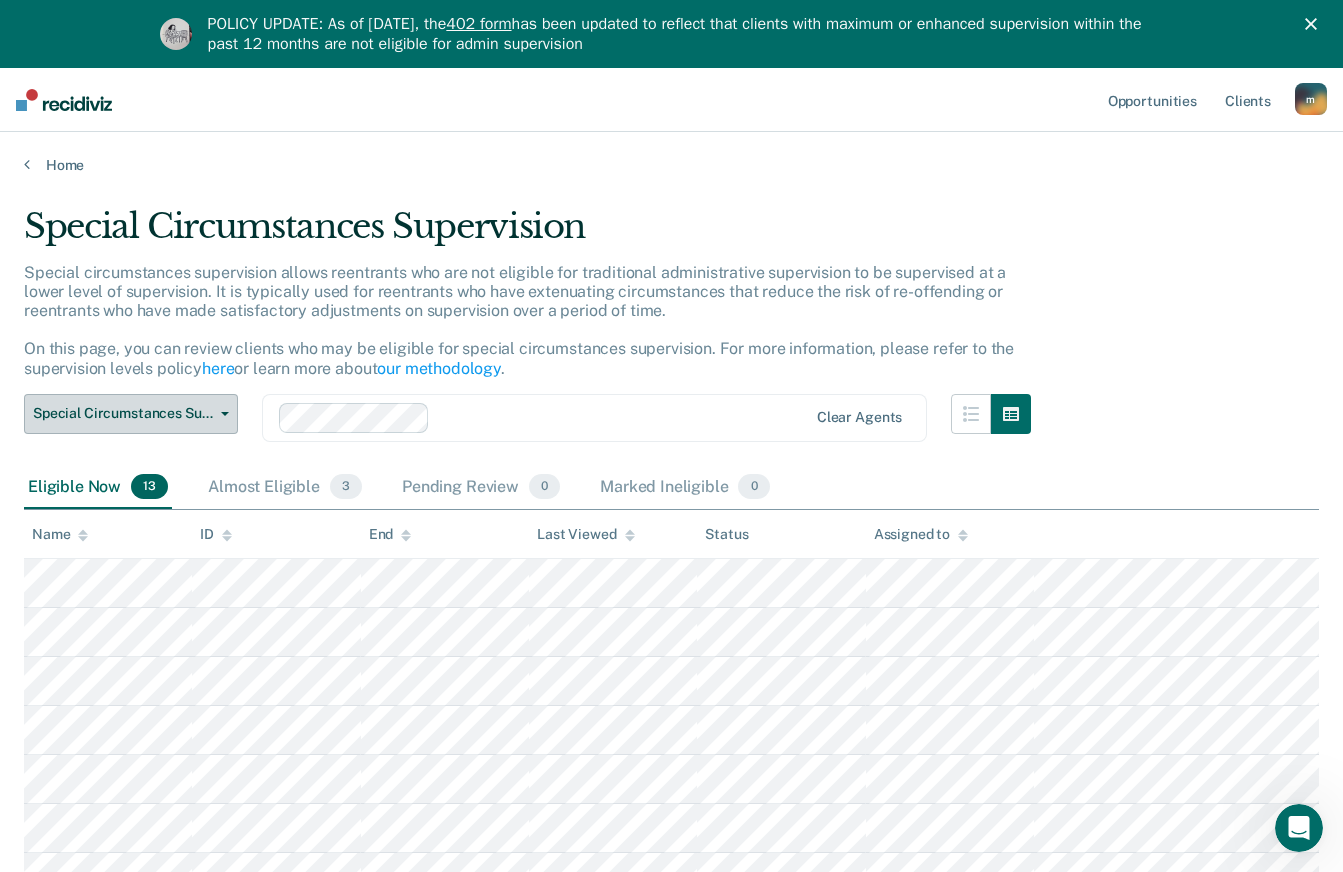 click on "Special Circumstances Supervision" at bounding box center (123, 413) 